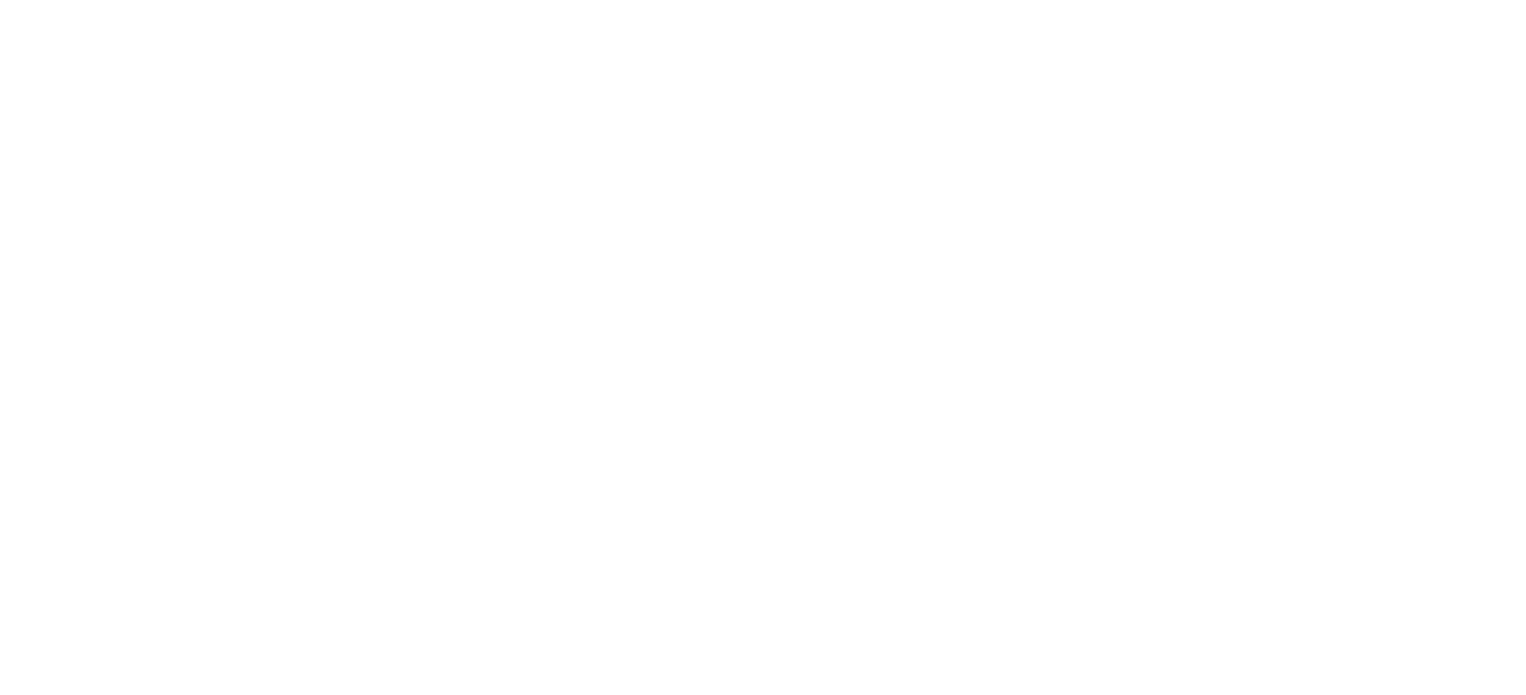 scroll, scrollTop: 0, scrollLeft: 0, axis: both 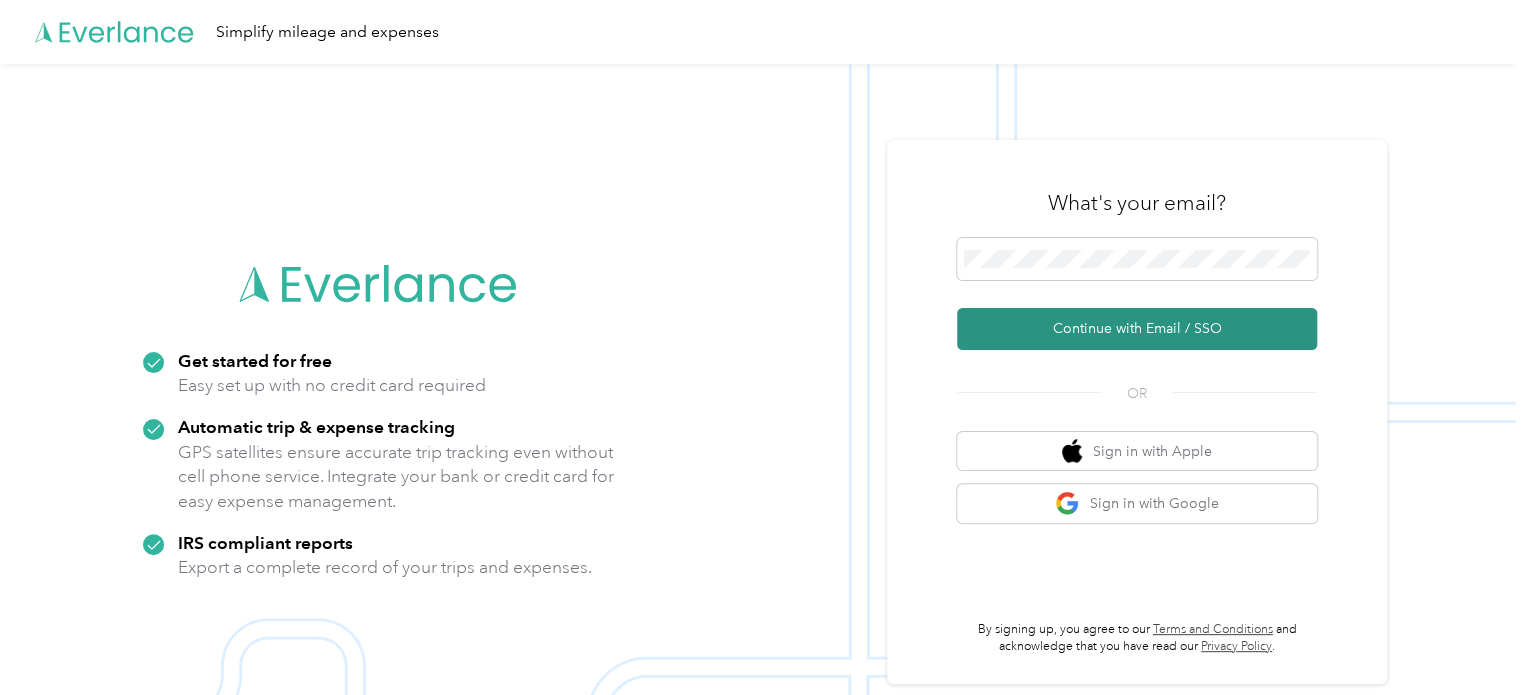 click on "Continue with Email / SSO" at bounding box center (1137, 329) 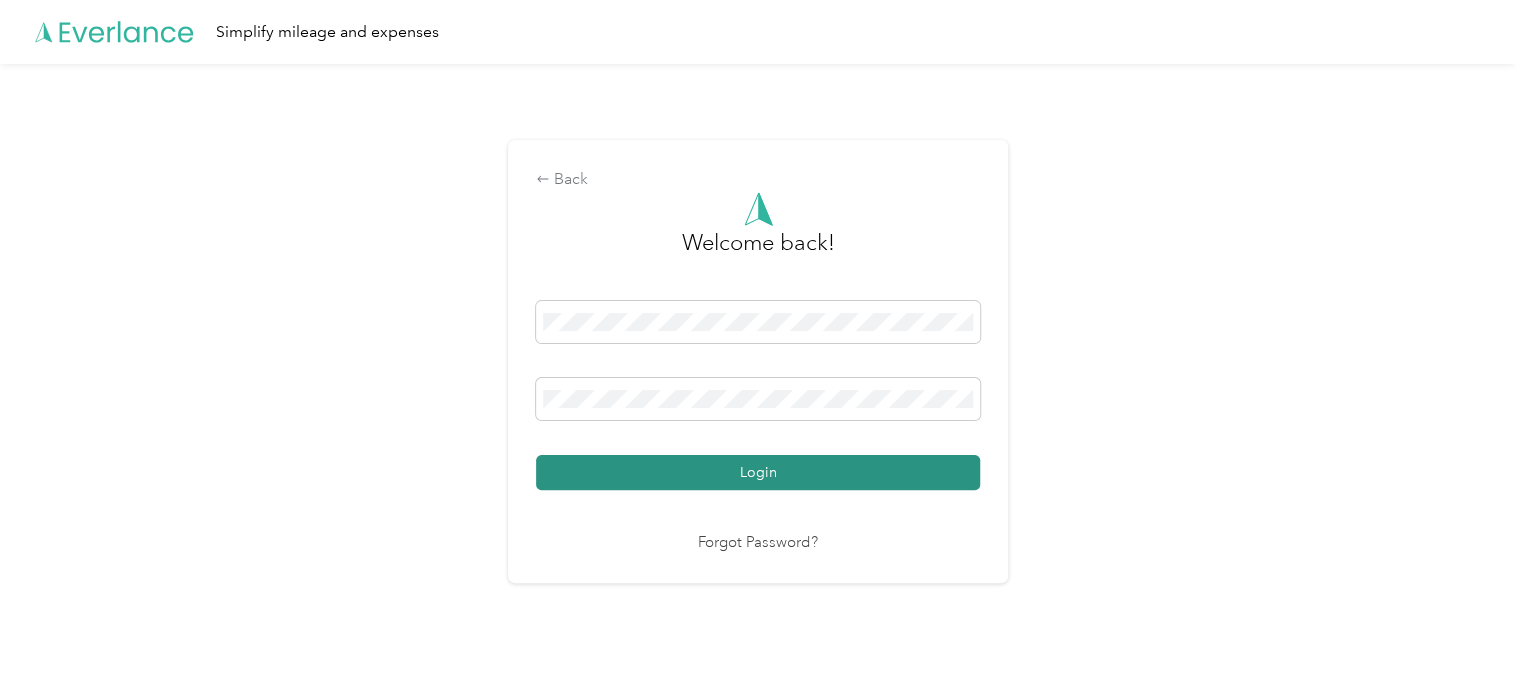click on "Login" at bounding box center [758, 472] 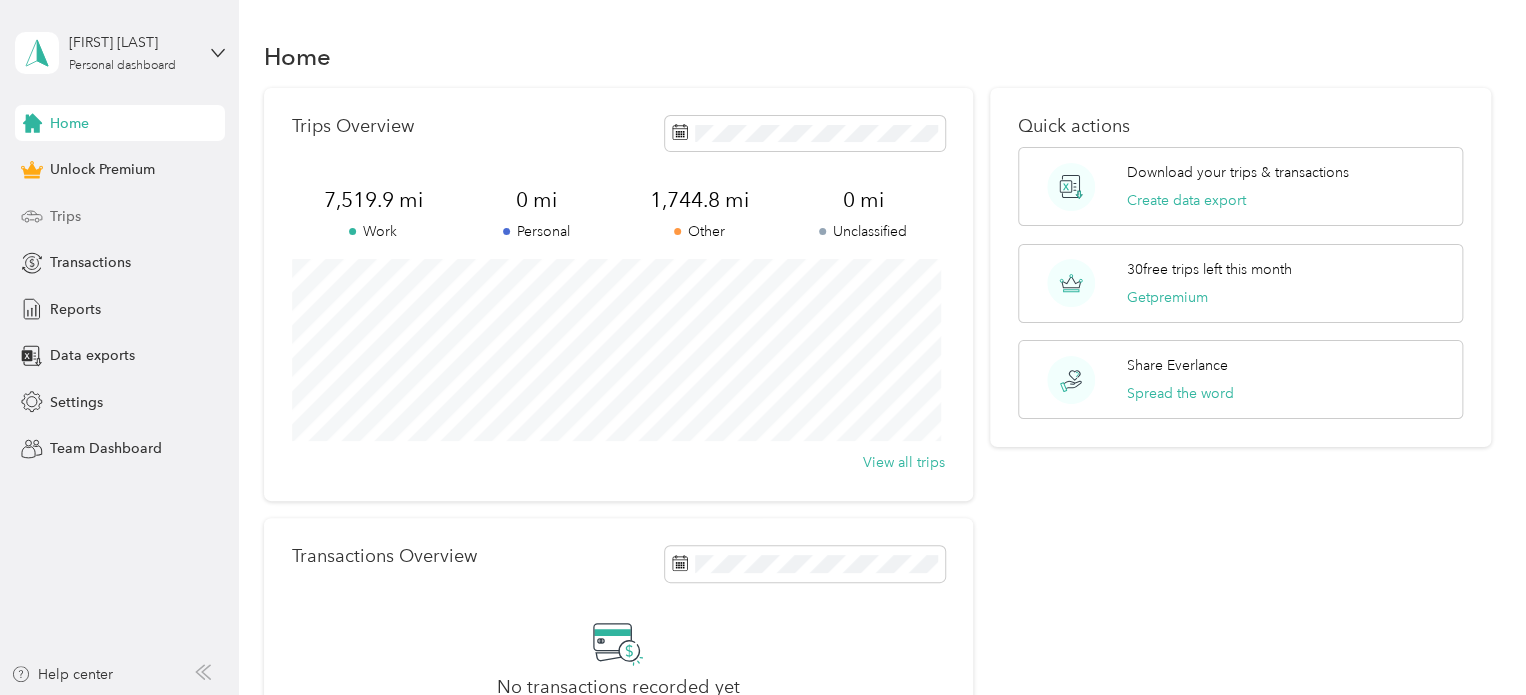 click on "Trips" at bounding box center (65, 216) 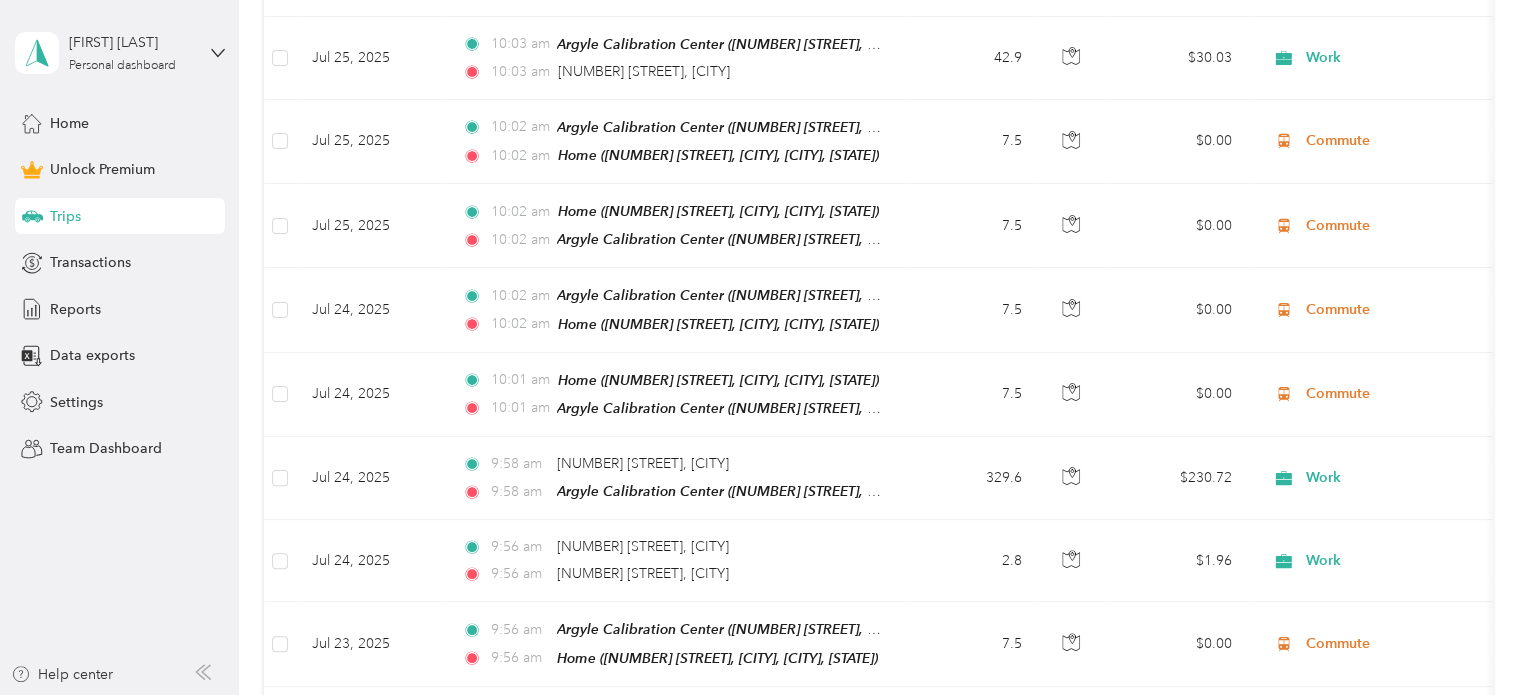 scroll, scrollTop: 1516, scrollLeft: 0, axis: vertical 